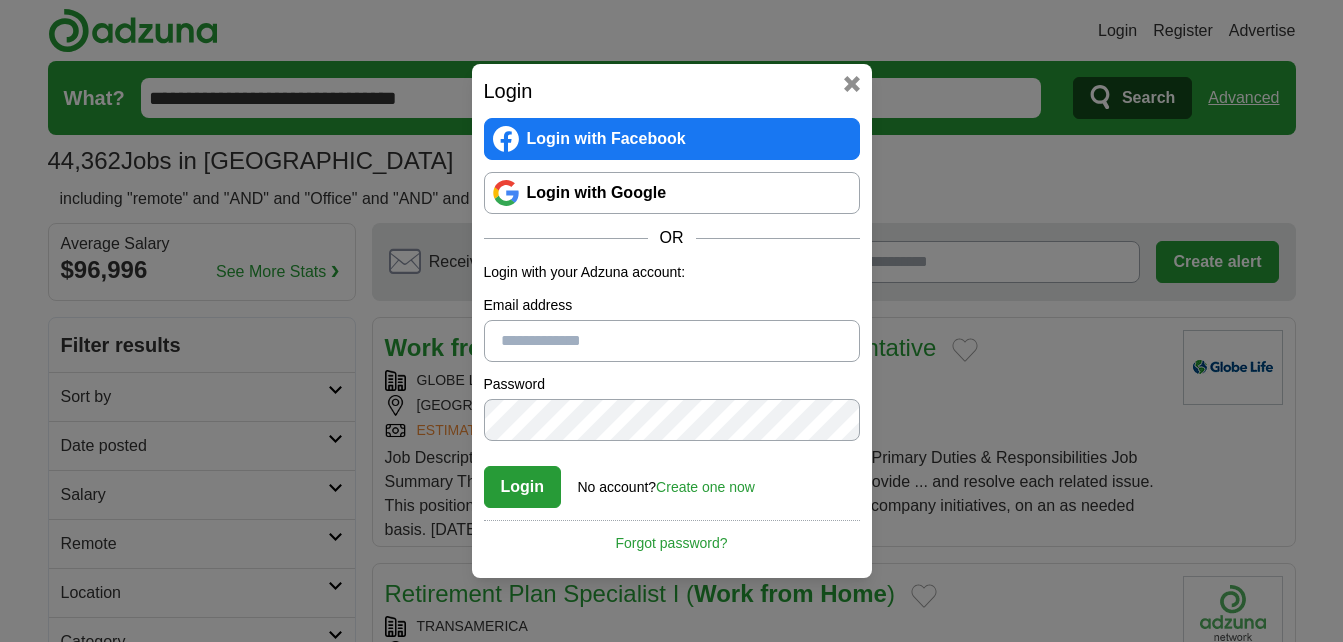 scroll, scrollTop: 0, scrollLeft: 0, axis: both 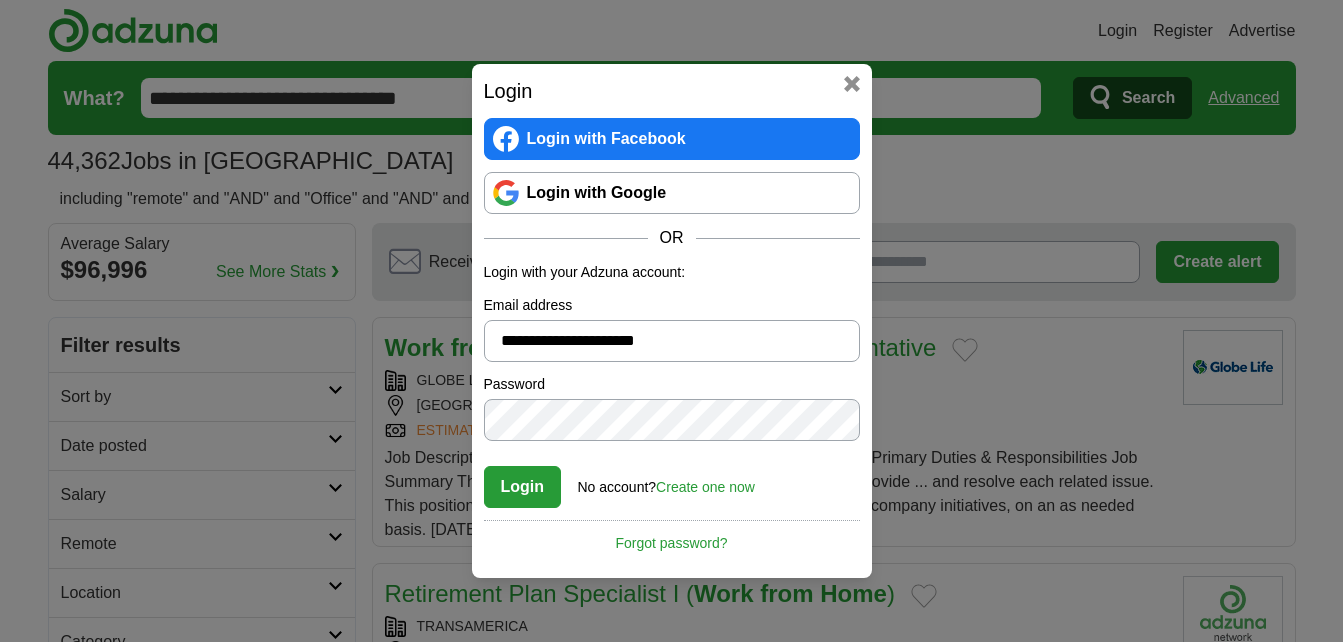type on "**********" 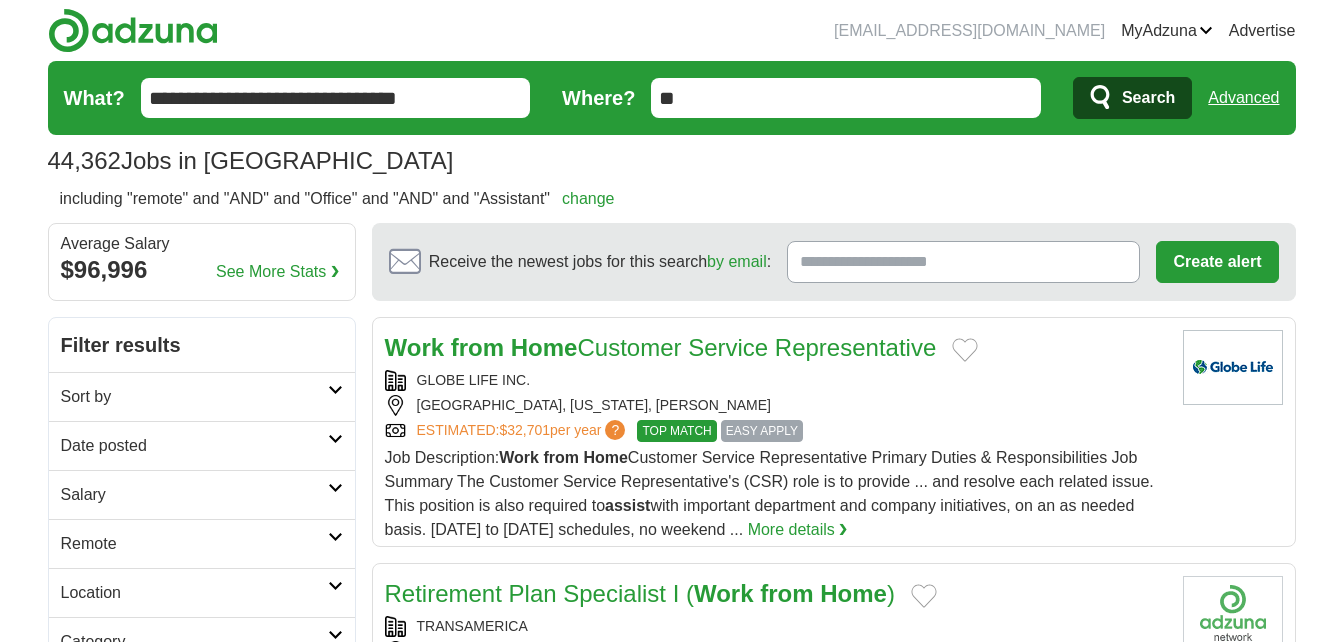 click at bounding box center [335, 390] 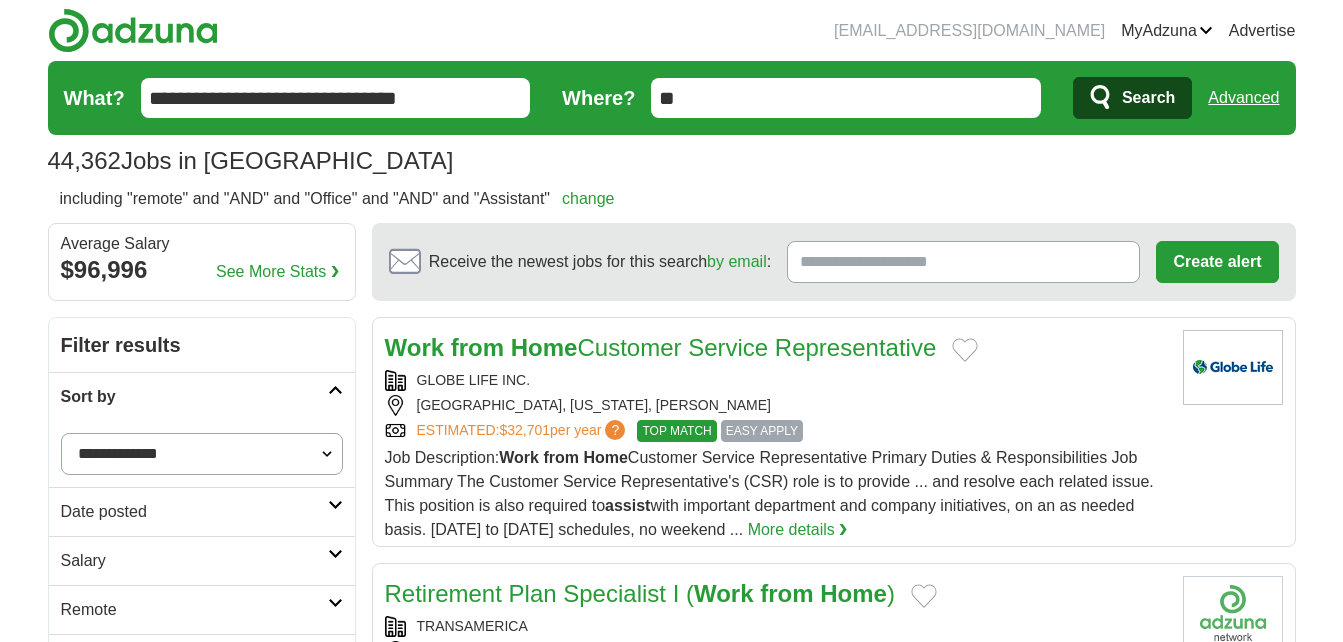 click on "**********" at bounding box center (202, 454) 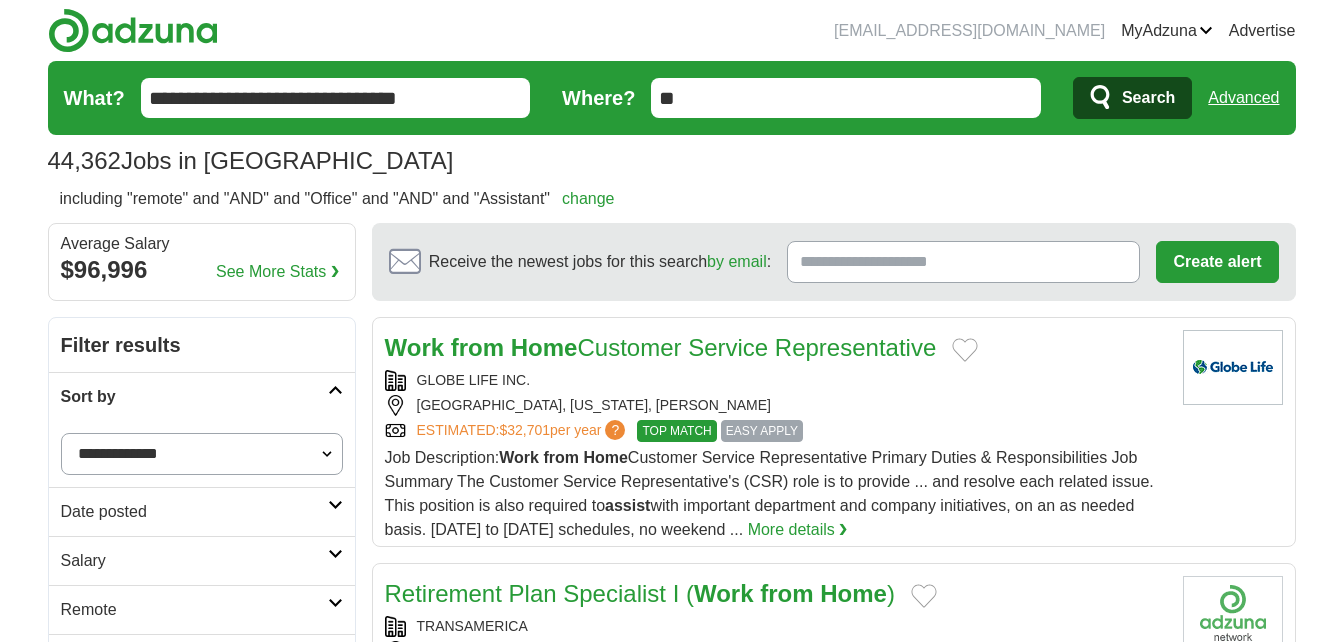 click on "bluehawk9399@gmail.com
MyAdzuna
Alerts
Favorites
Resumes
ApplyIQ
Preferences
Posted jobs
Logout
Advertise
44,362
Jobs in US
Salary
Salary
Select a salary range
Salary from
from $10,000
from $20,000
from $40,000" at bounding box center [672, 1685] 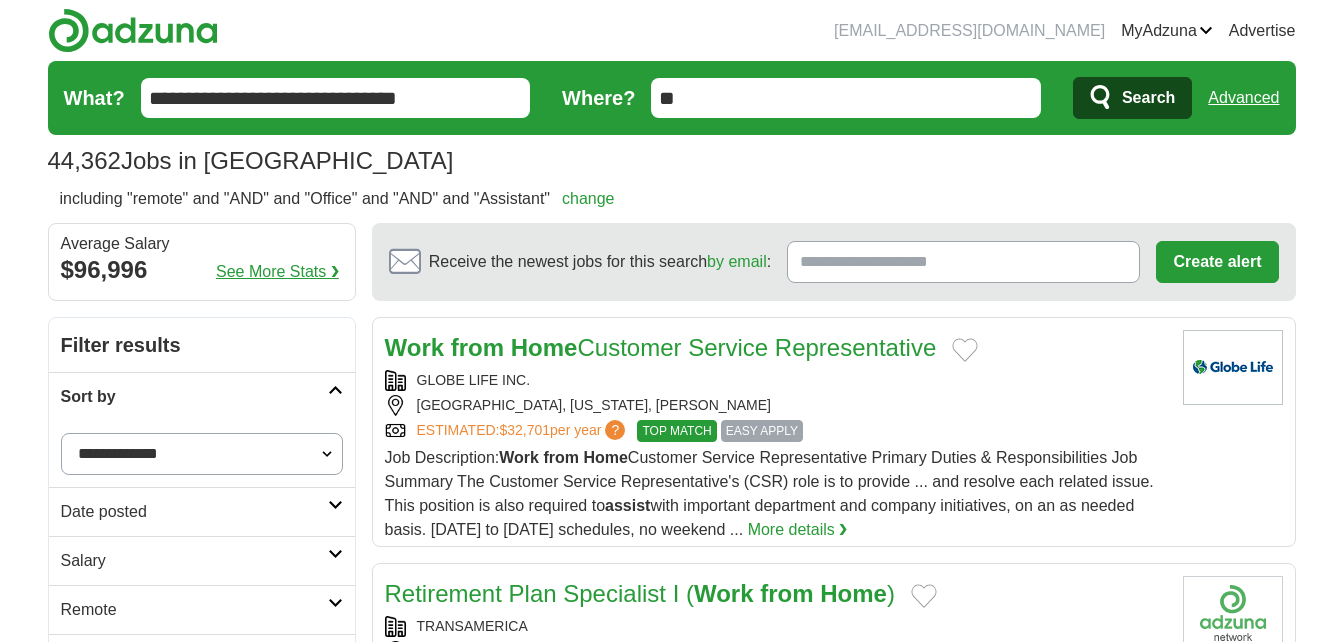 click on "See More Stats ❯" at bounding box center [277, 272] 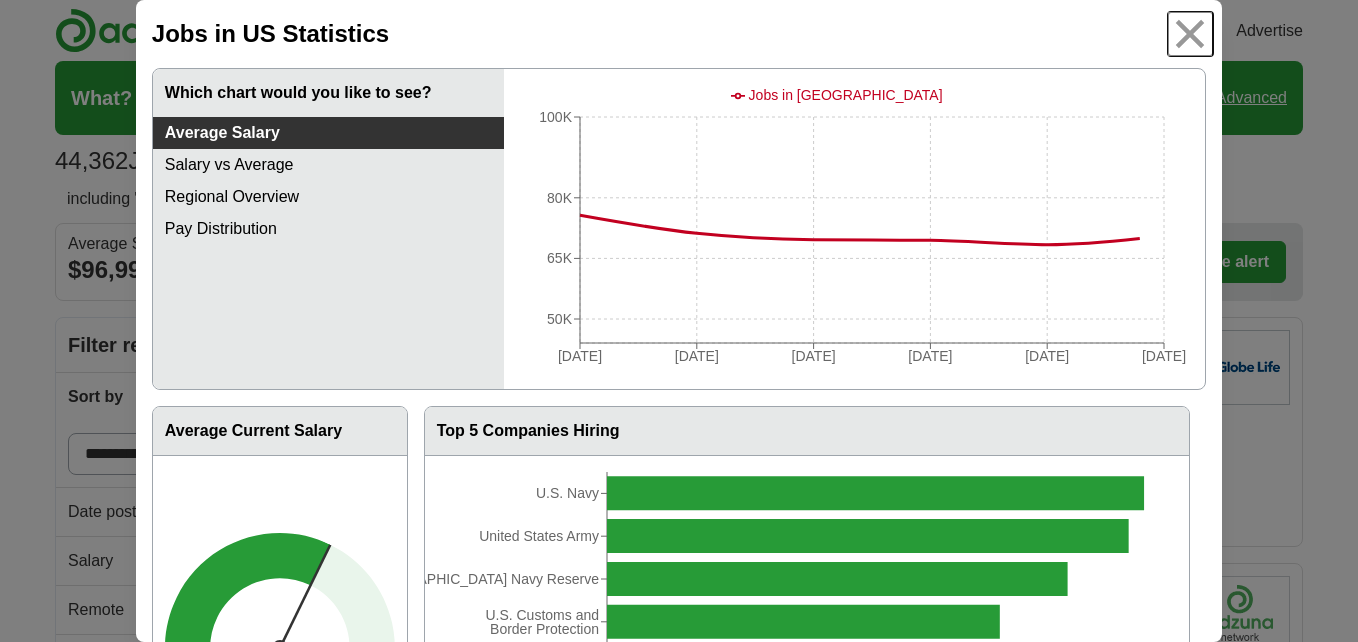 click at bounding box center (1190, 34) 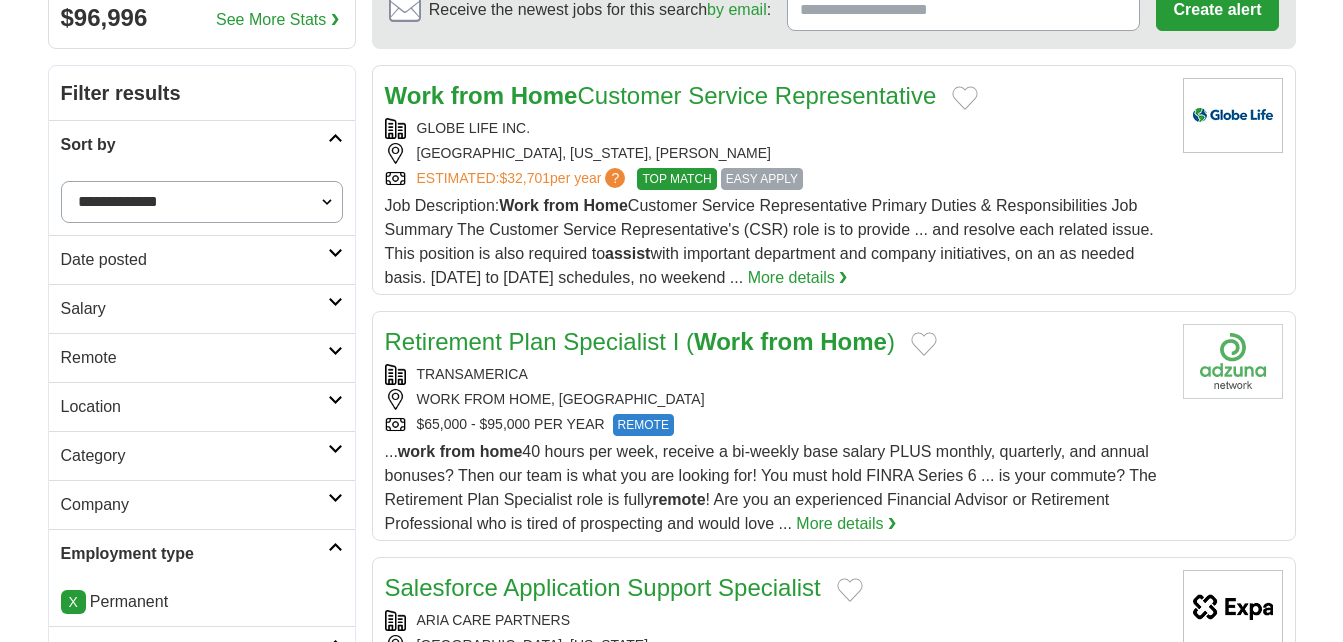 scroll, scrollTop: 300, scrollLeft: 0, axis: vertical 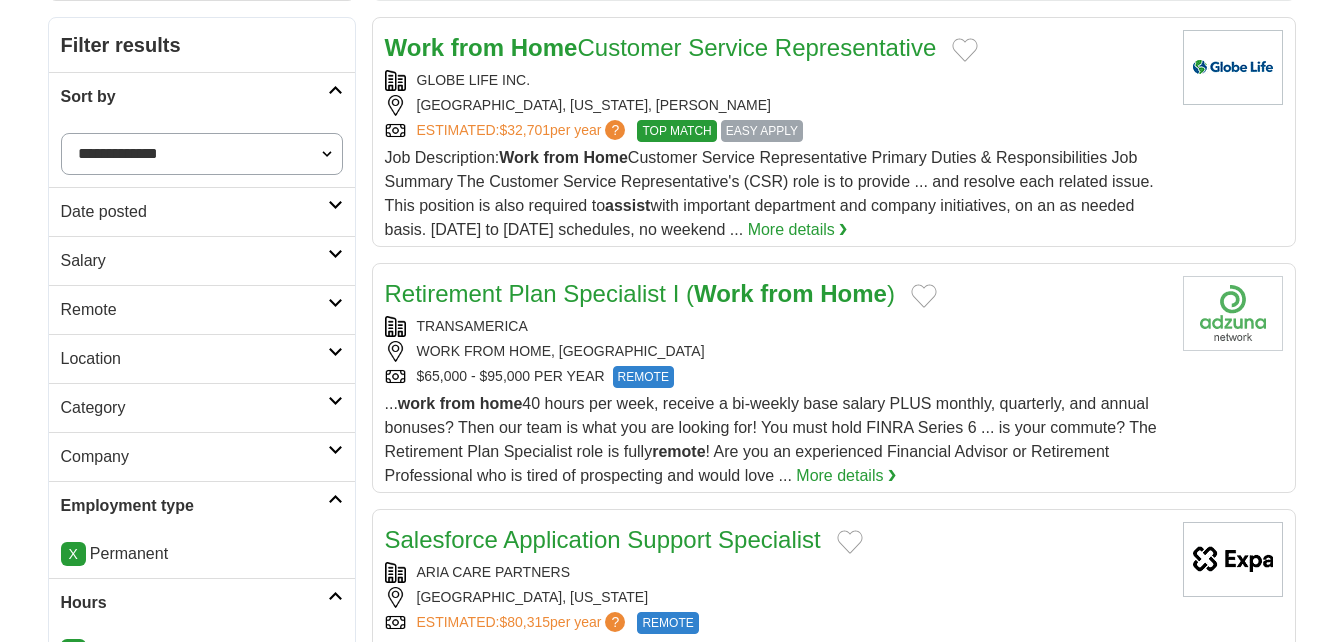 click at bounding box center [335, 205] 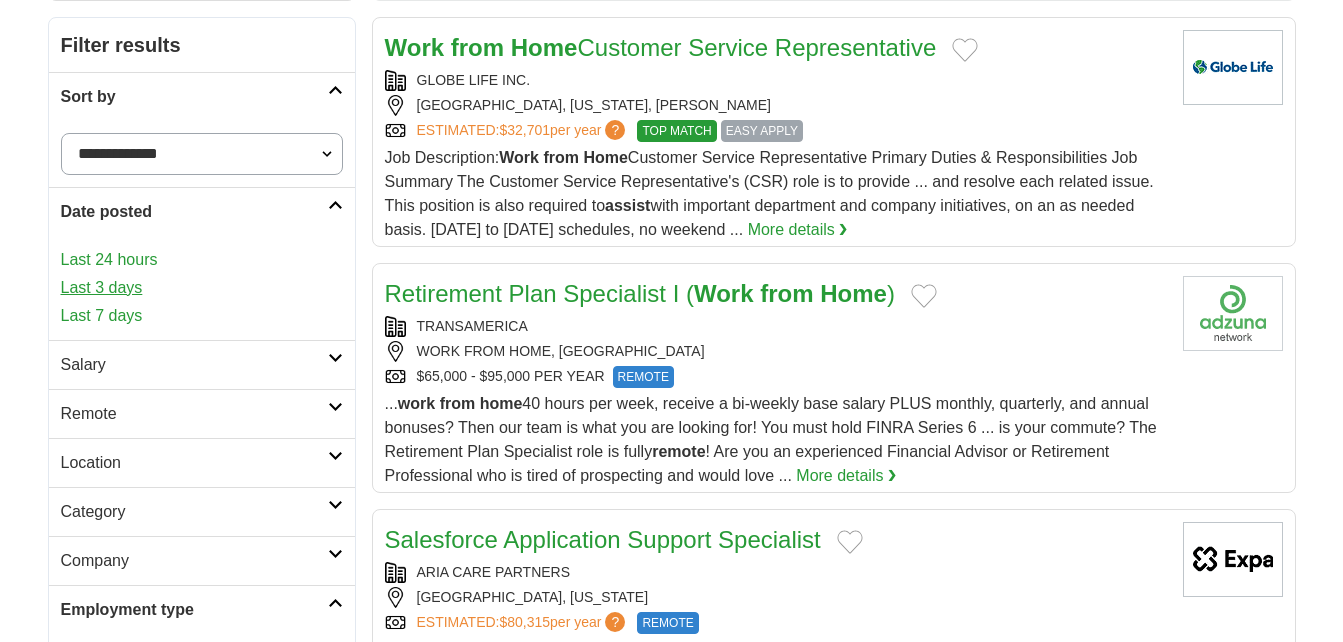 click on "Last 3 days" at bounding box center (202, 288) 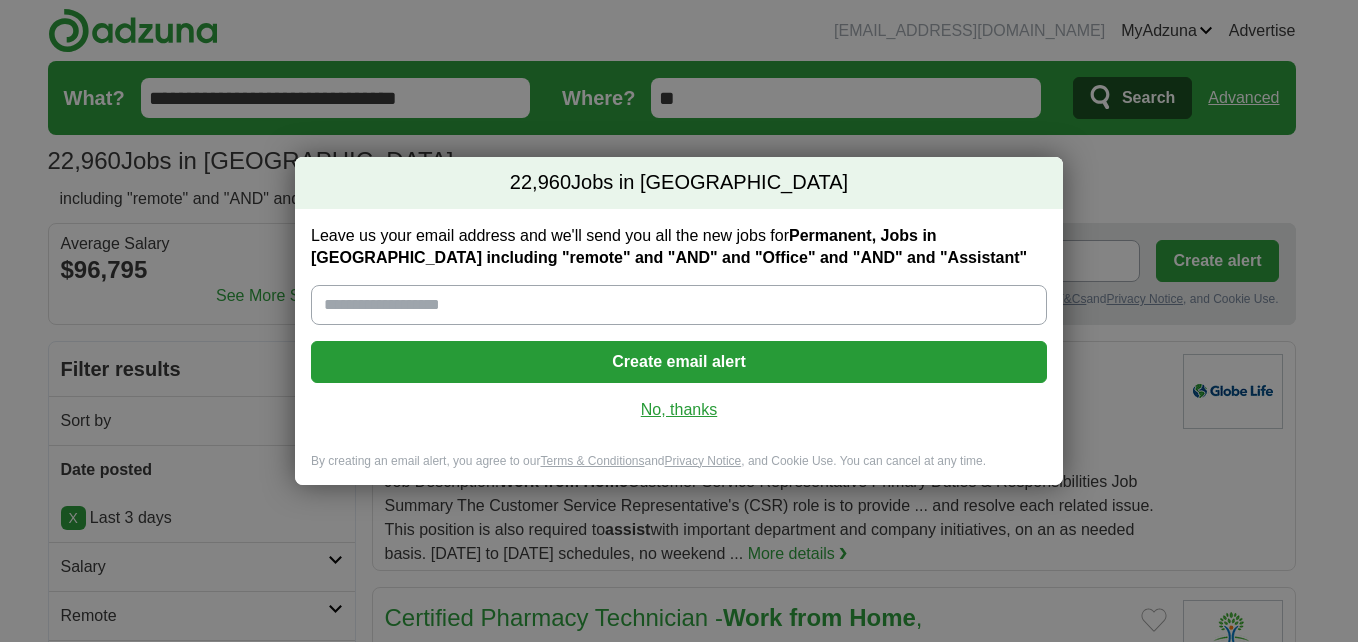 scroll, scrollTop: 0, scrollLeft: 0, axis: both 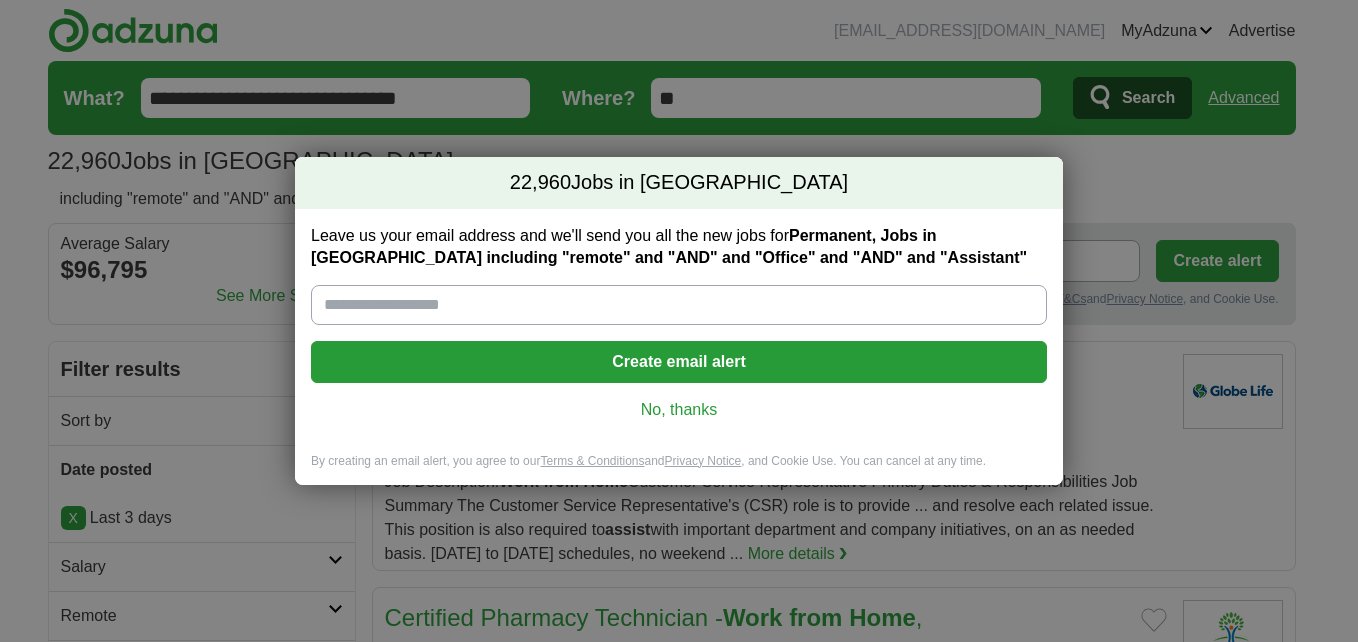 click on "22,960
Jobs in US
Leave us your email address and we'll send you all the new jobs for  Permanent,  Jobs in US including "remote" and "AND" and "Office" and "AND" and "Assistant"
Create email alert
No, thanks
By creating an email alert, you agree to our  Terms & Conditions  and  Privacy Notice , and Cookie Use. You can cancel at any time.
Loading..." at bounding box center (679, 321) 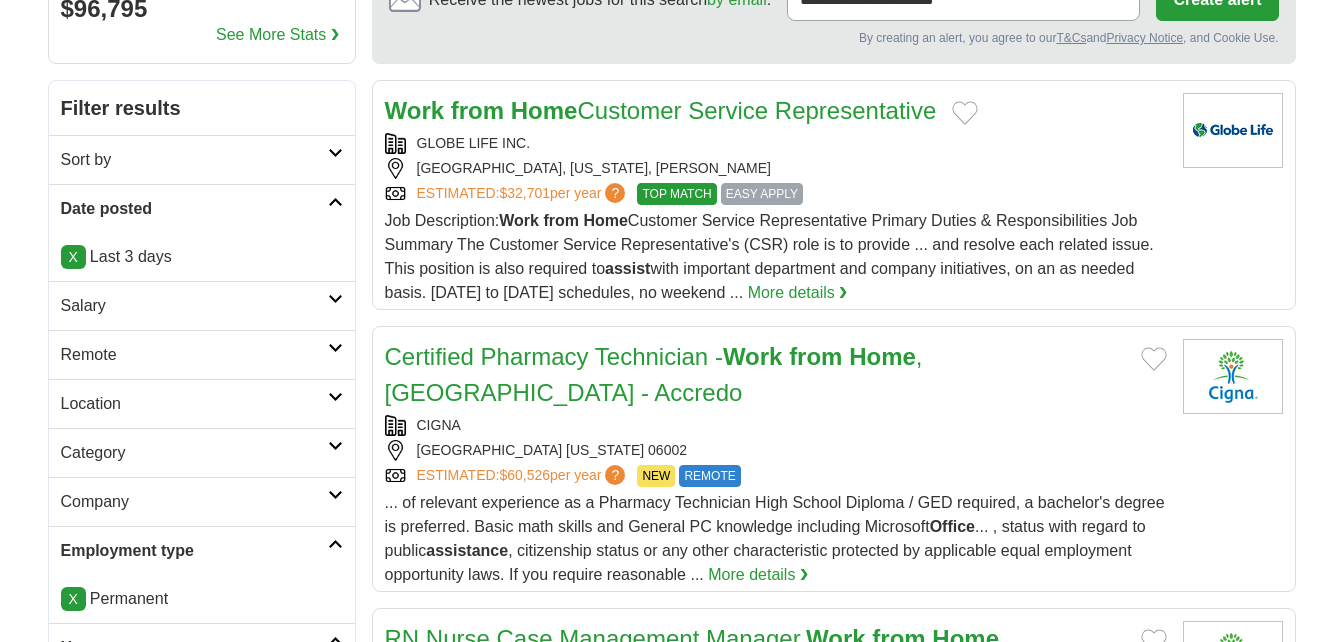 scroll, scrollTop: 300, scrollLeft: 0, axis: vertical 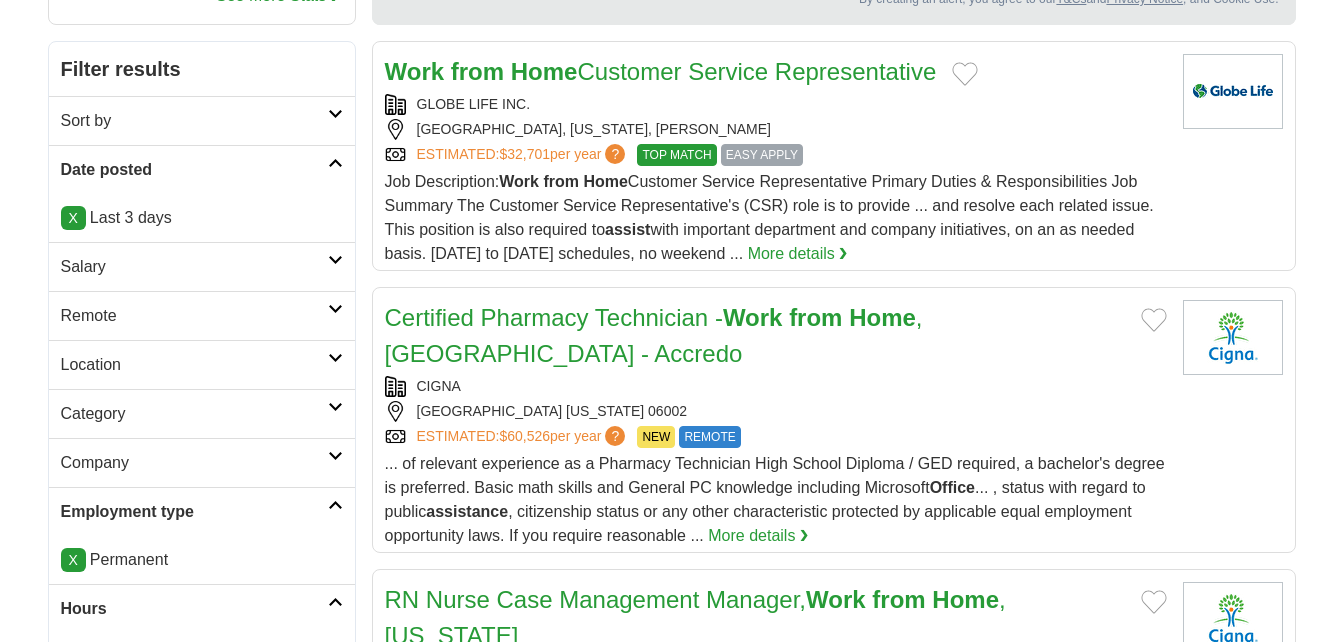 click at bounding box center [335, 309] 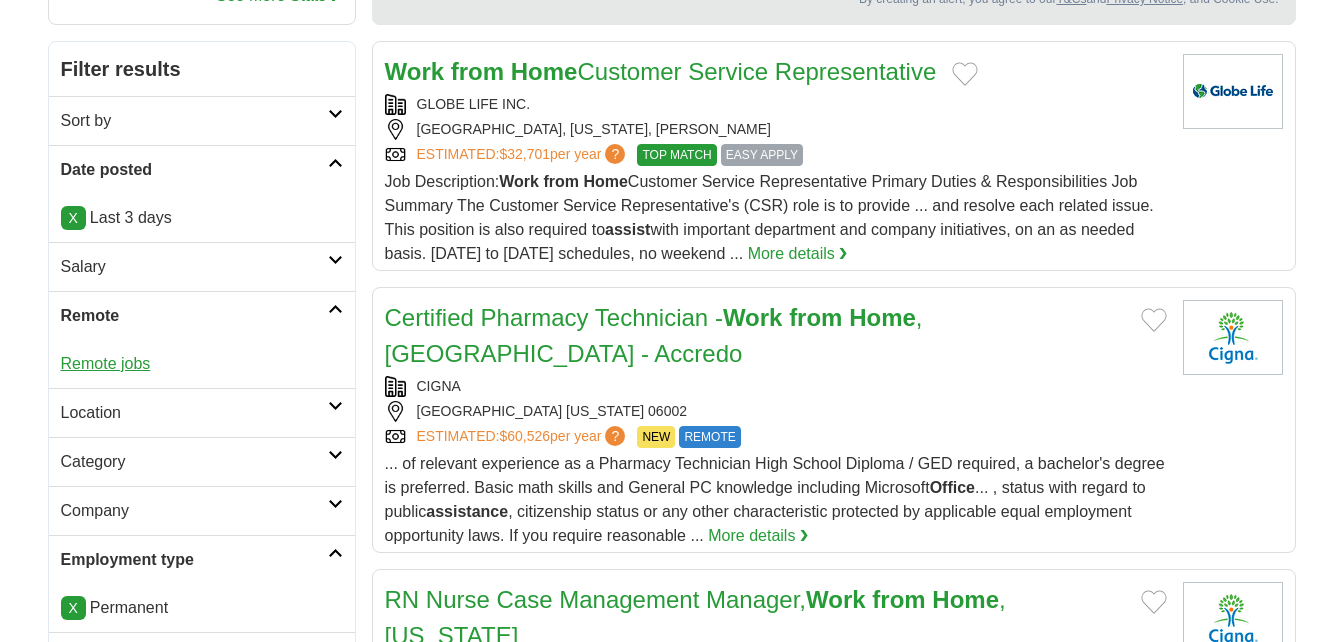 click on "Remote jobs" at bounding box center (106, 363) 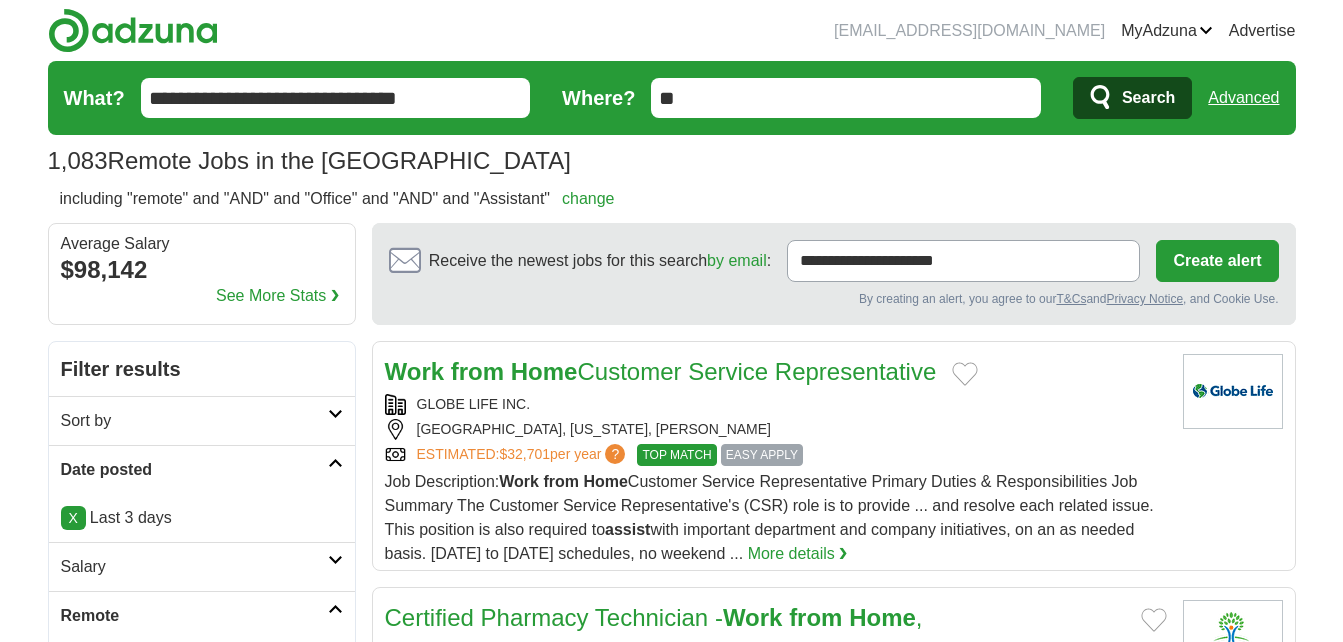scroll, scrollTop: 0, scrollLeft: 0, axis: both 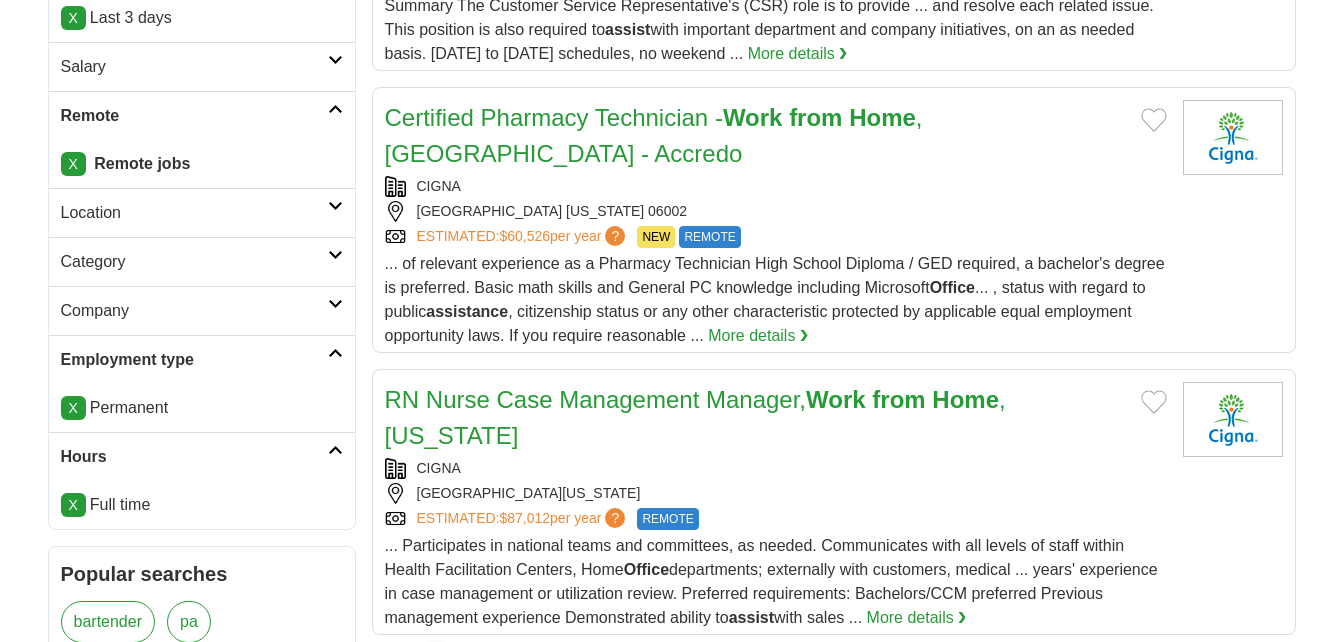 click at bounding box center [335, 255] 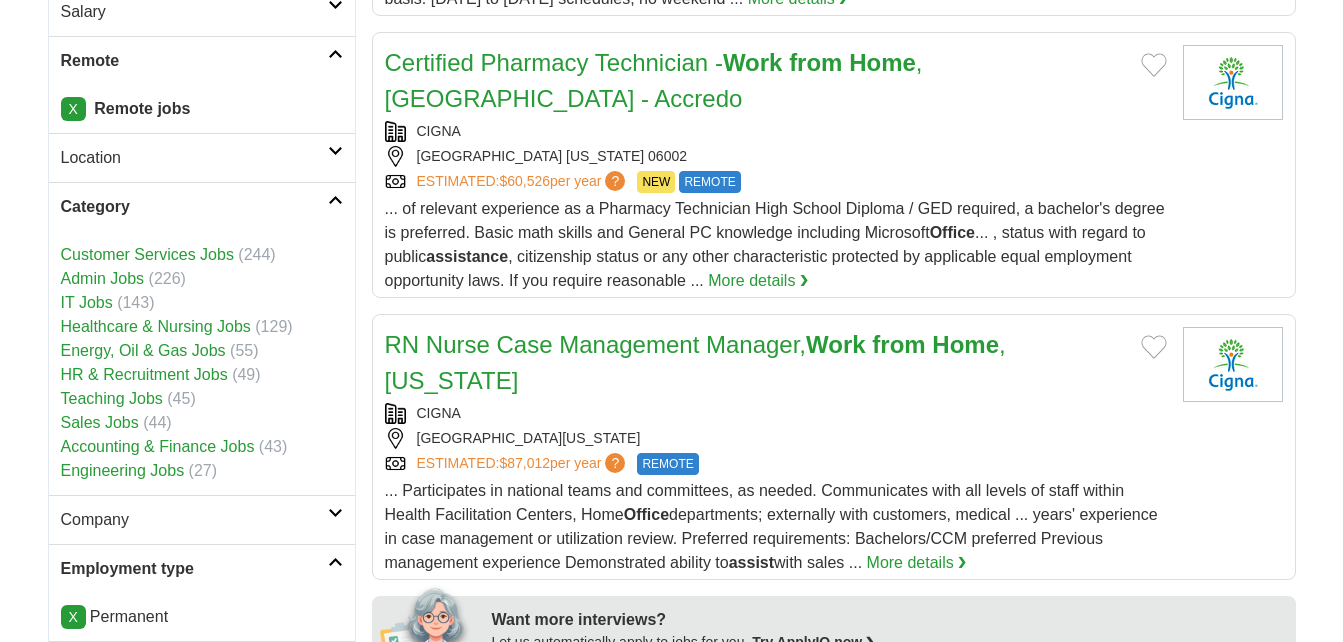scroll, scrollTop: 600, scrollLeft: 0, axis: vertical 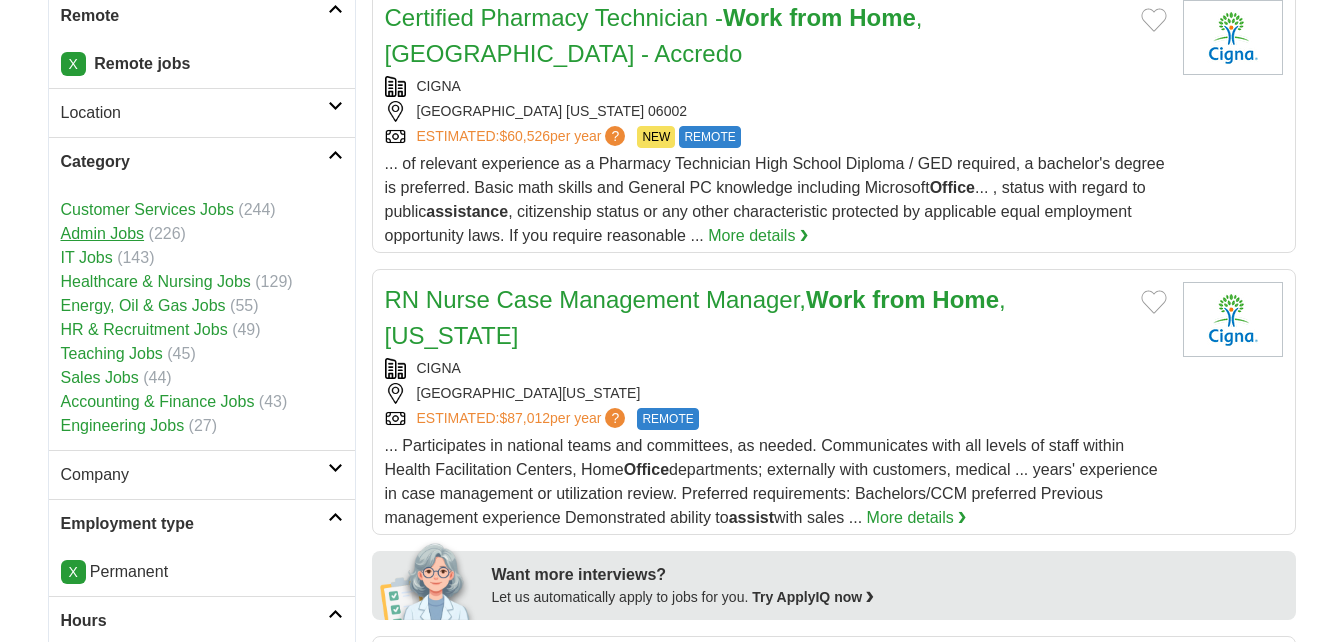click on "Admin Jobs" at bounding box center (103, 233) 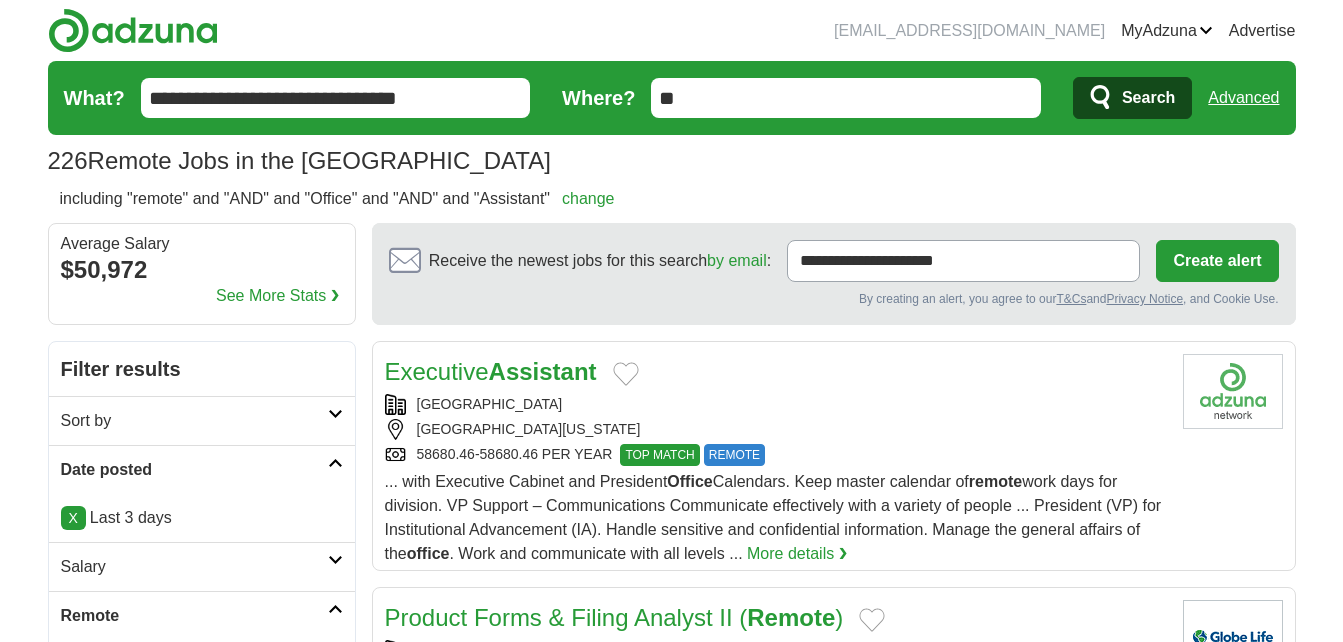 scroll, scrollTop: 0, scrollLeft: 0, axis: both 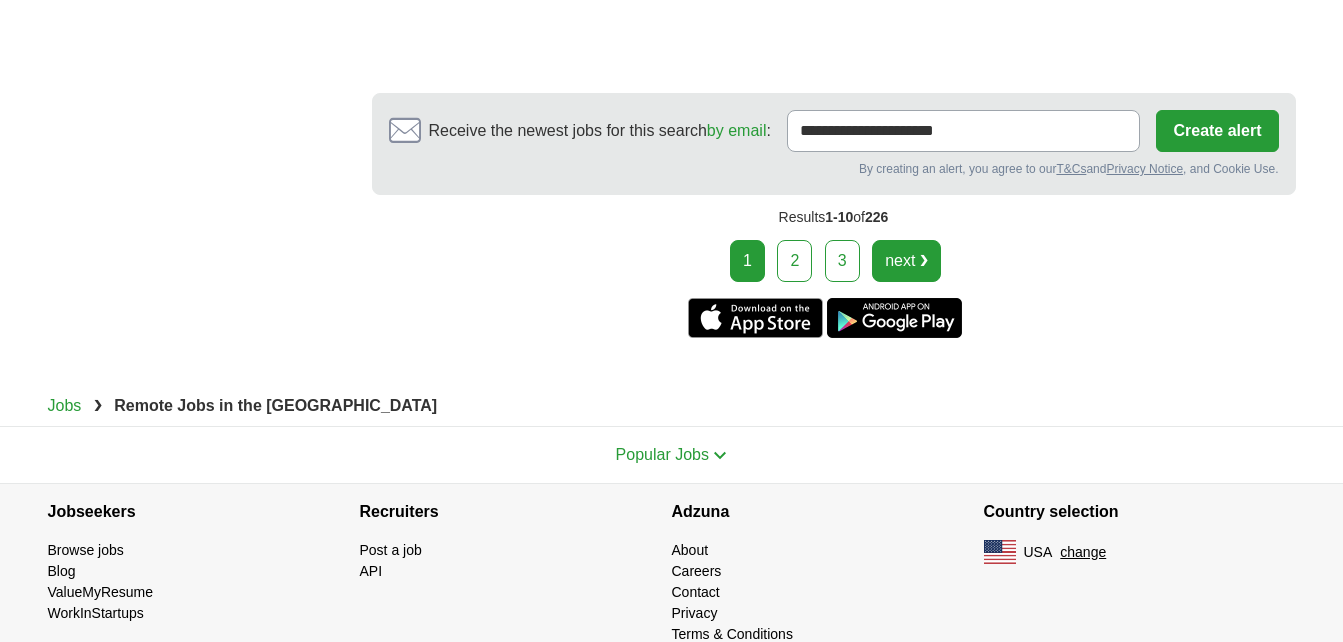 click on "next ❯" at bounding box center (906, 261) 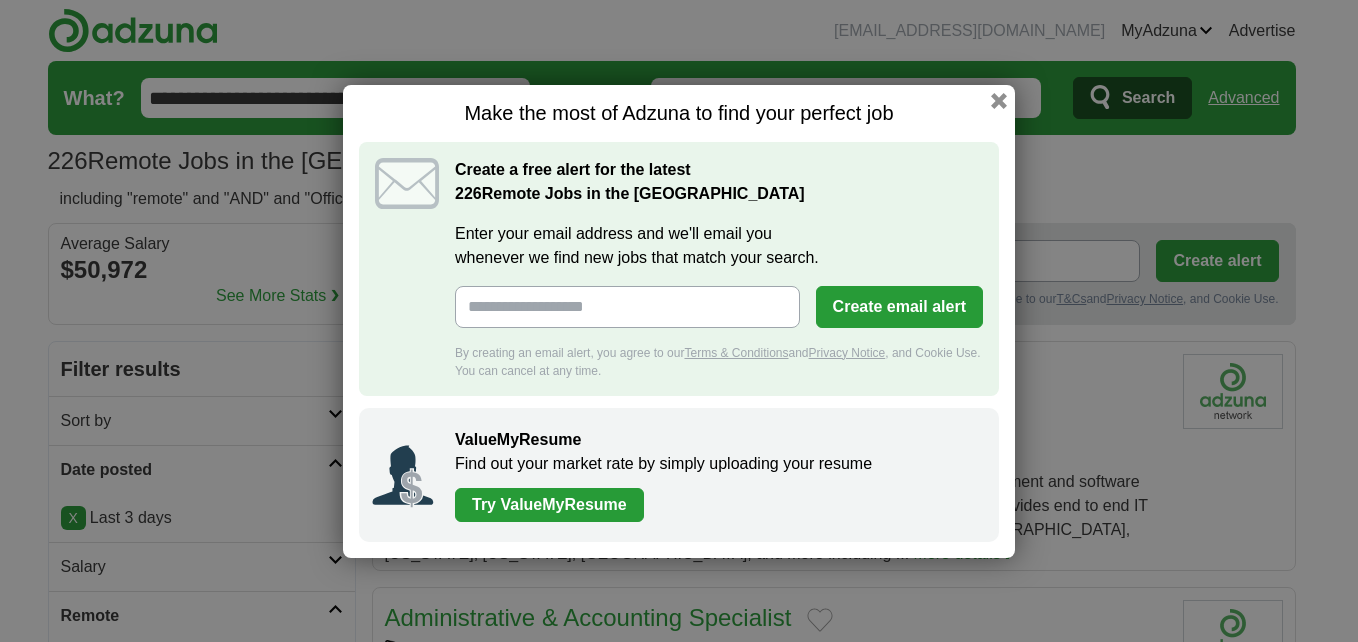 scroll, scrollTop: 0, scrollLeft: 0, axis: both 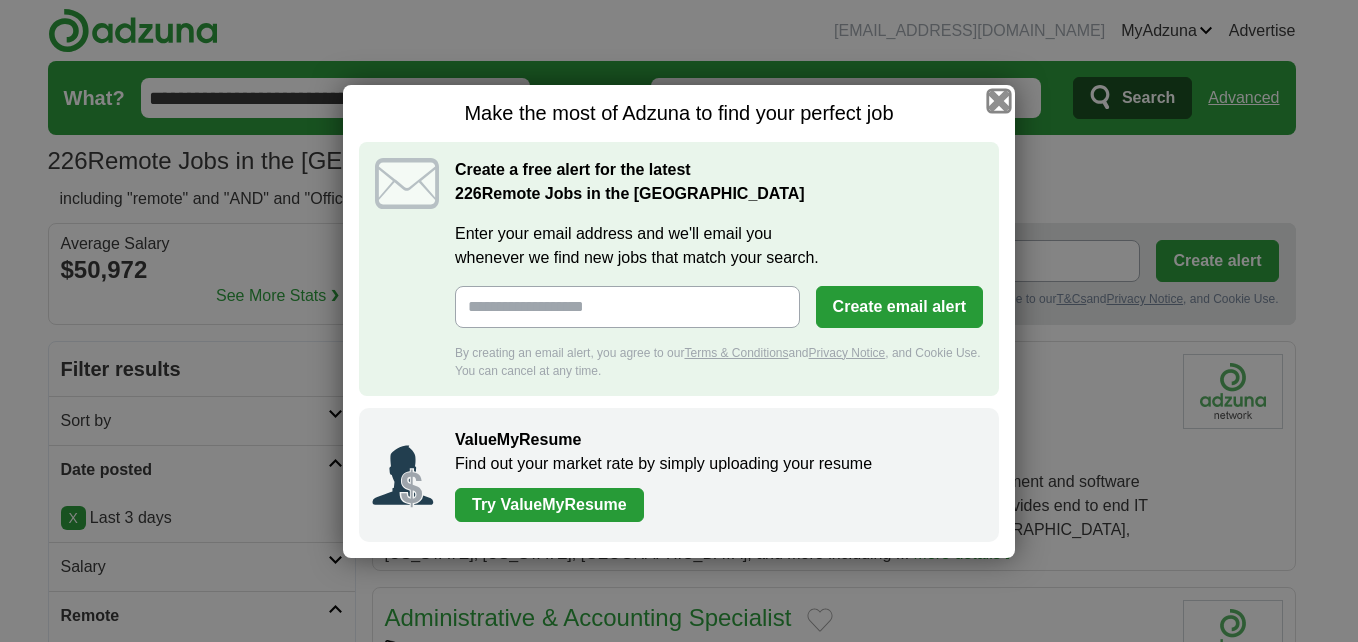 click at bounding box center (999, 100) 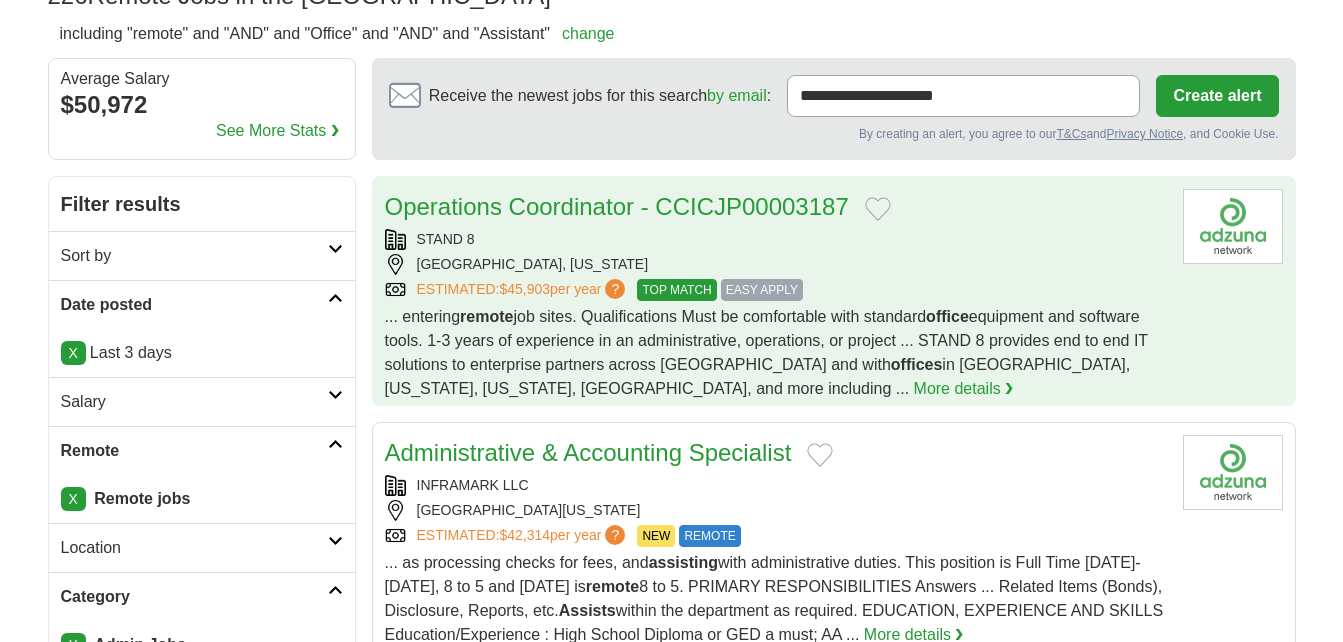 scroll, scrollTop: 200, scrollLeft: 0, axis: vertical 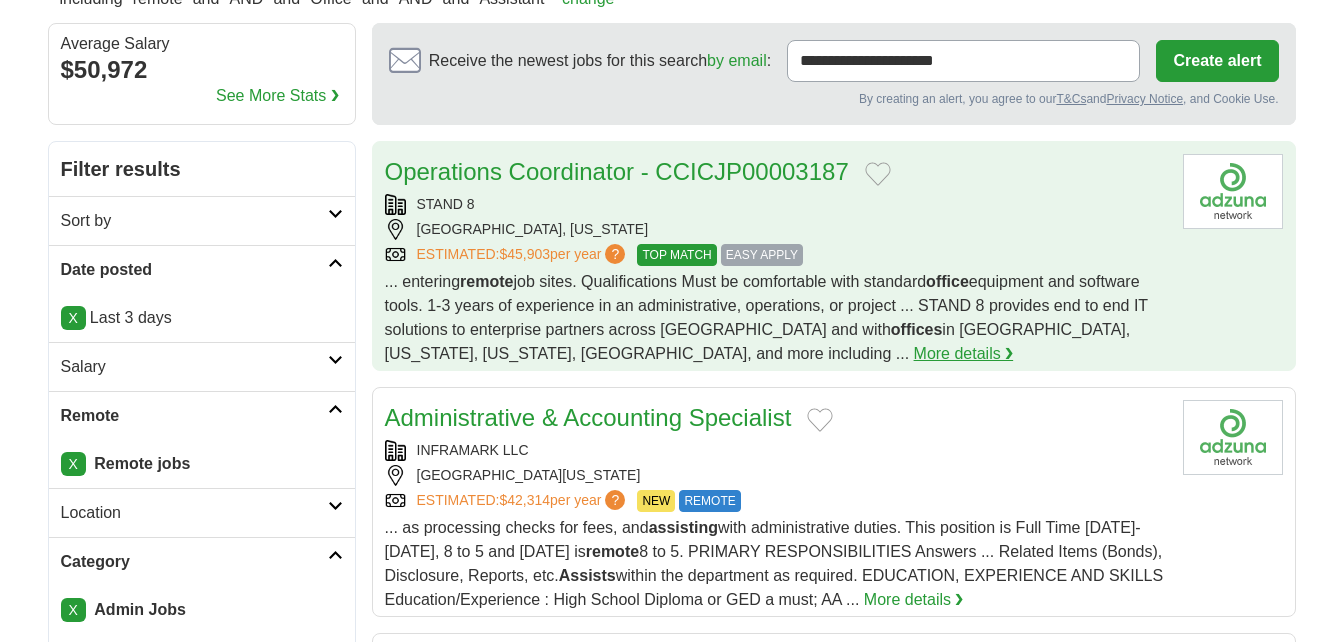 click on "More details ❯" at bounding box center (964, 354) 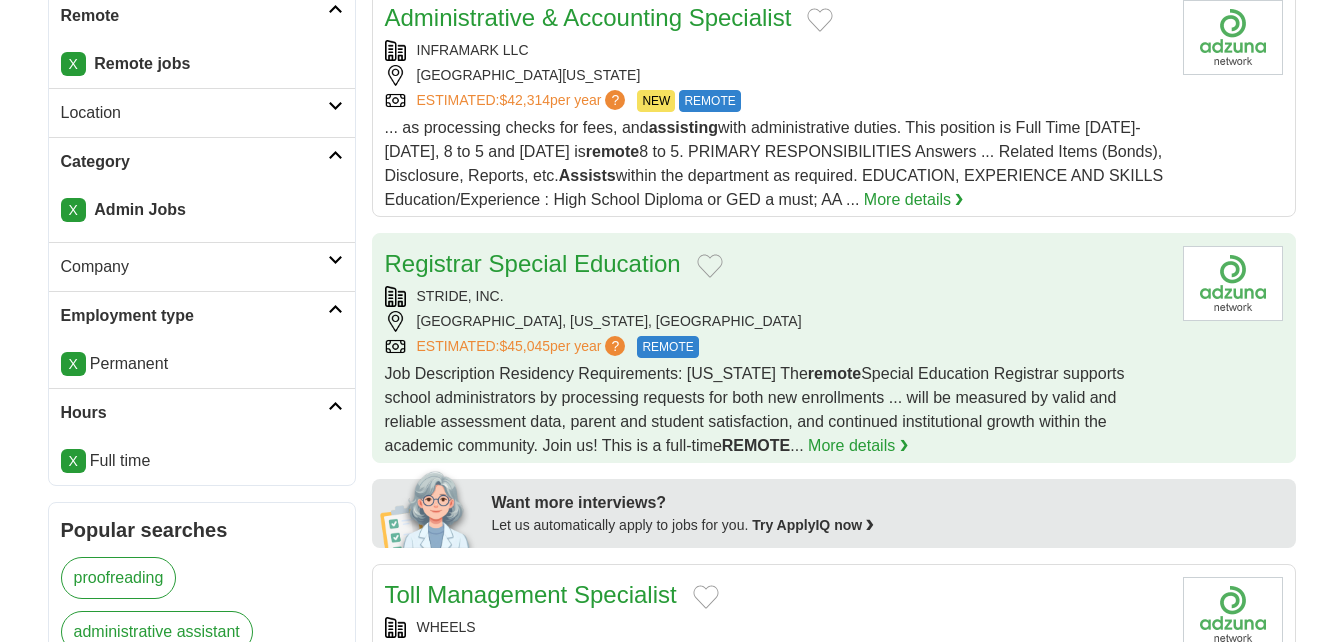 scroll, scrollTop: 700, scrollLeft: 0, axis: vertical 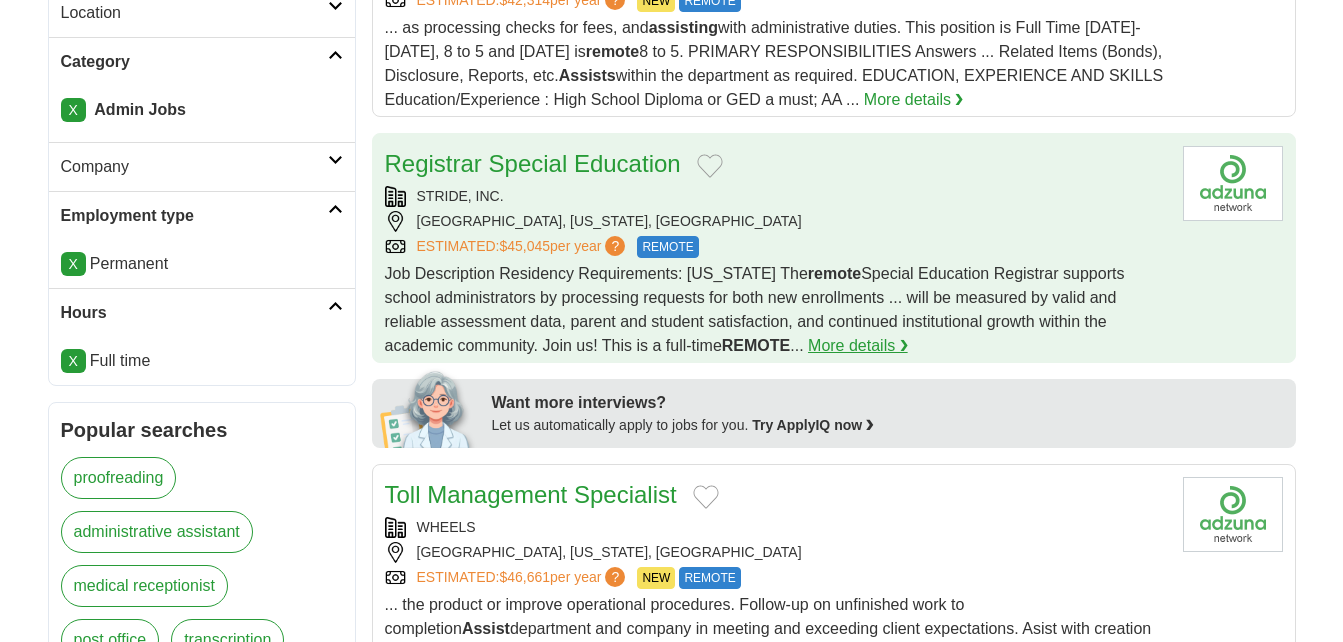 click on "More details ❯" at bounding box center [858, 346] 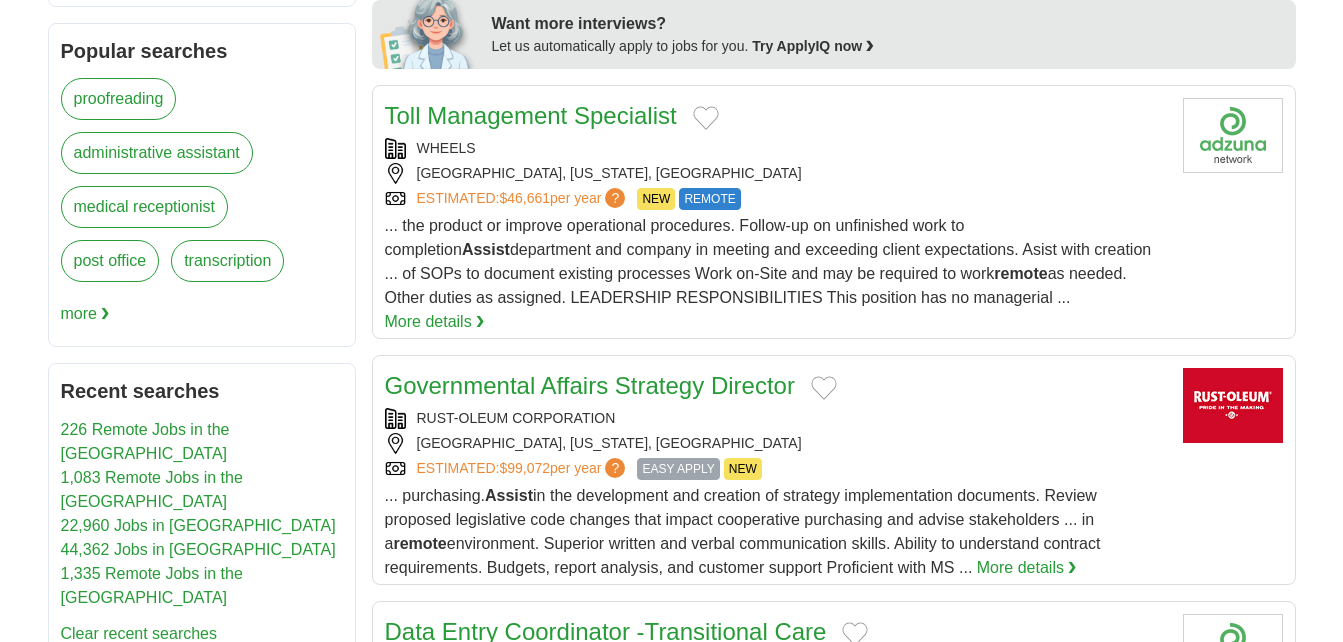 scroll, scrollTop: 1100, scrollLeft: 0, axis: vertical 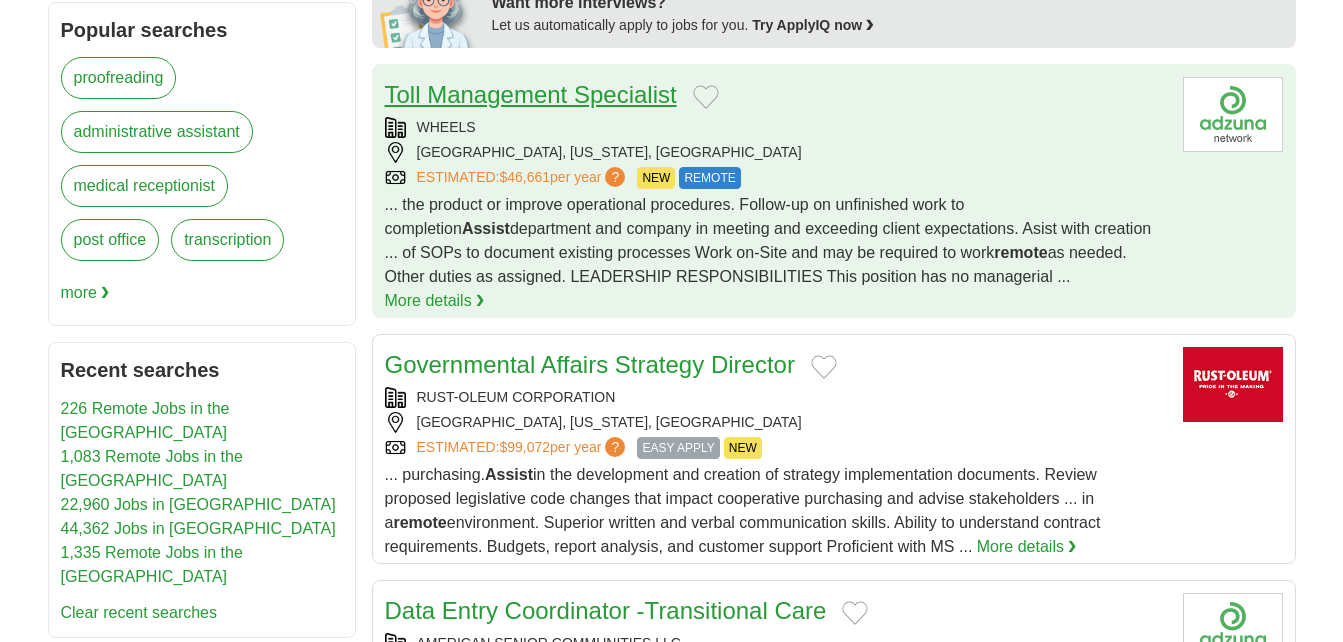 click on "Toll Management Specialist" at bounding box center (531, 94) 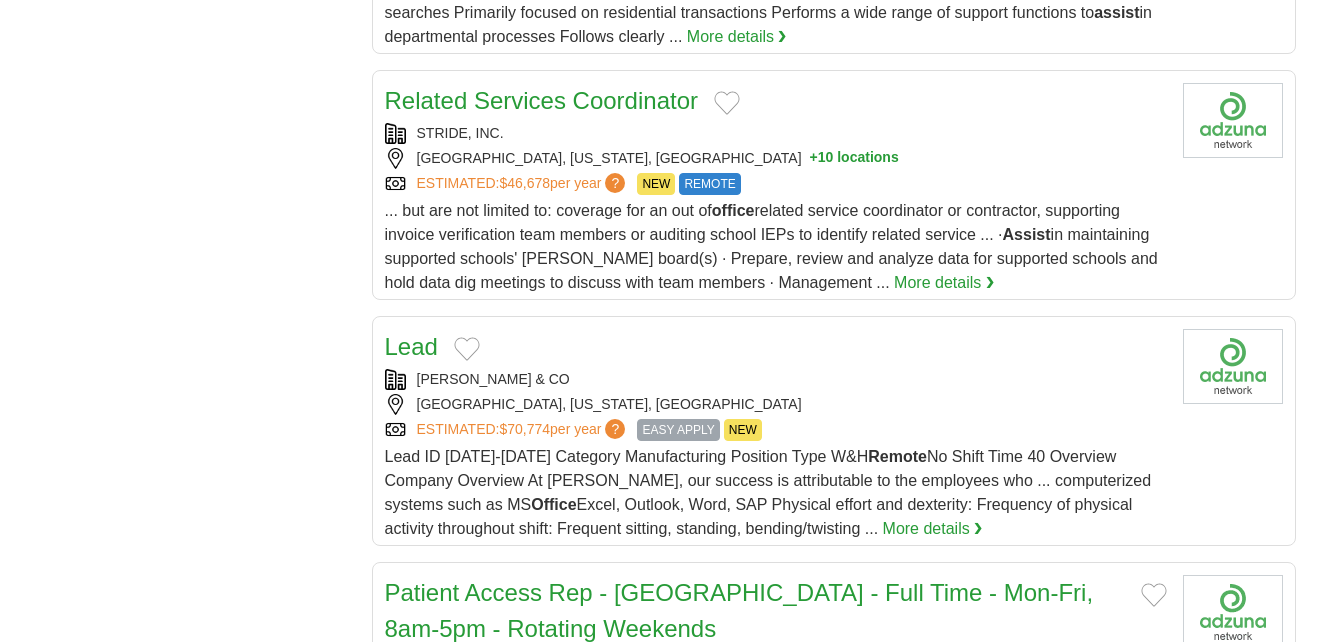 scroll, scrollTop: 2300, scrollLeft: 0, axis: vertical 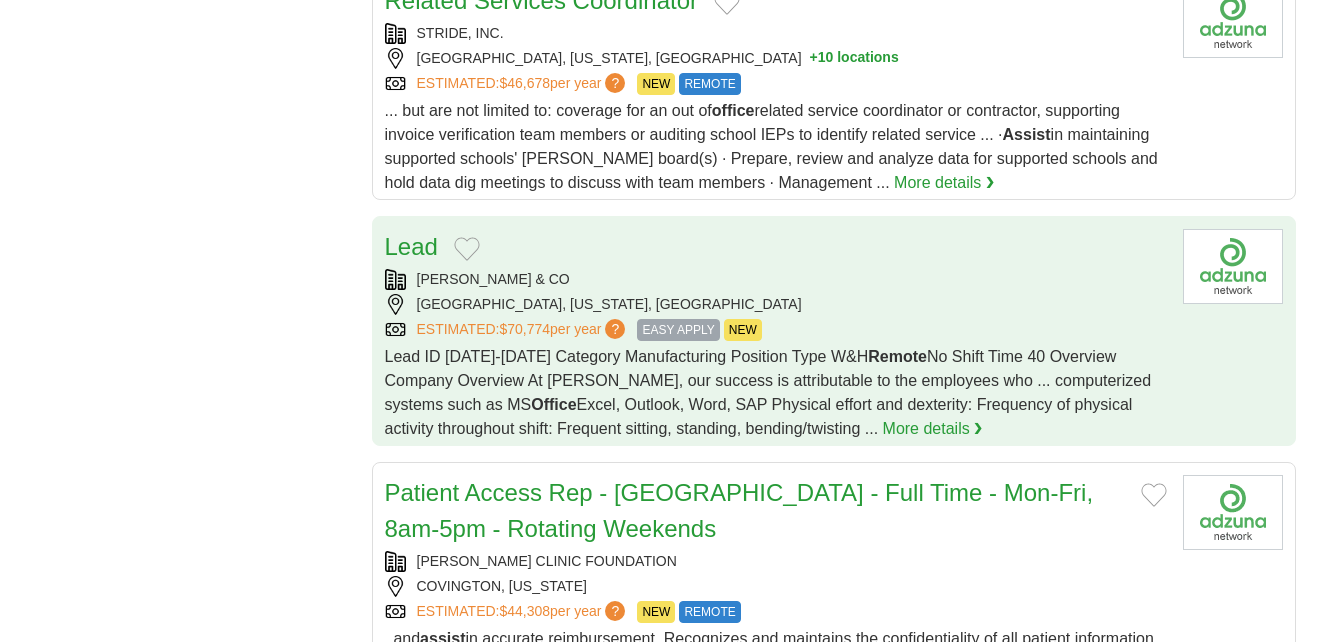 click on "Lead ID 2025-2058 Category Manufacturing Position Type W&H  Remote  No Shift Time 40 Overview Company Overview At Benjamin Moore, our success is attributable to the employees who ...  computerized systems such as MS  Office  Excel, Outlook, Word, SAP Physical effort and dexterity: Frequency of physical activity throughout shift: Frequent sitting, standing, bending/twisting ..." at bounding box center [768, 392] 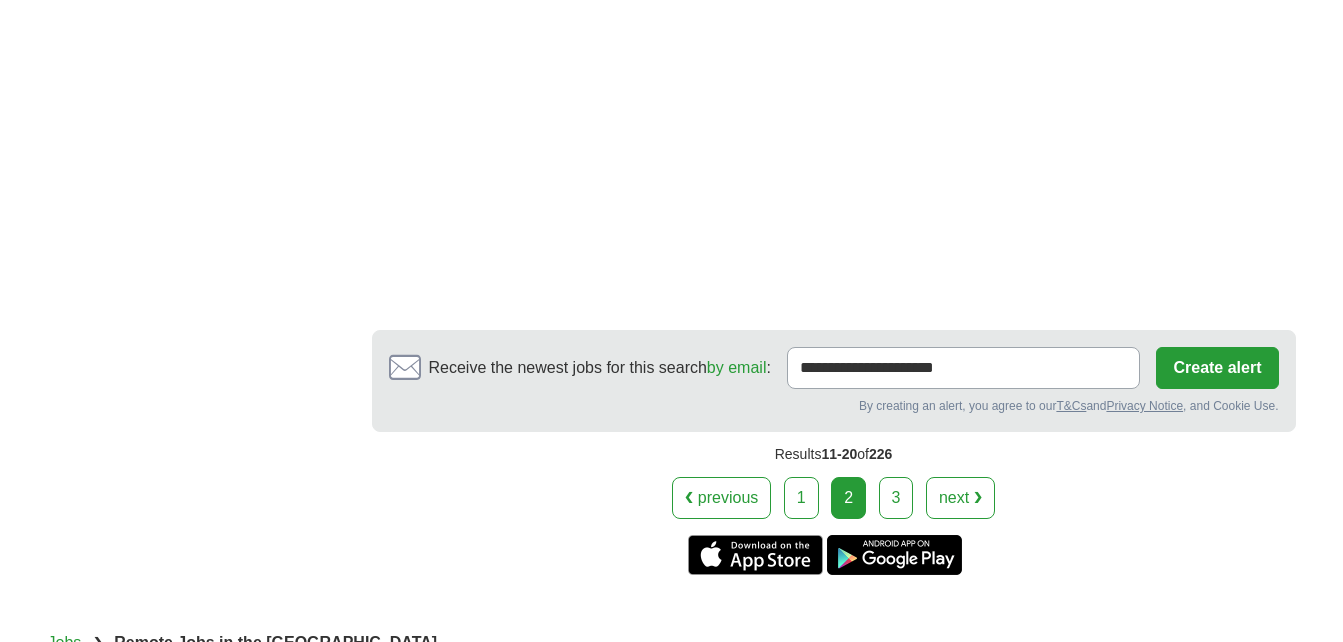 scroll, scrollTop: 3900, scrollLeft: 0, axis: vertical 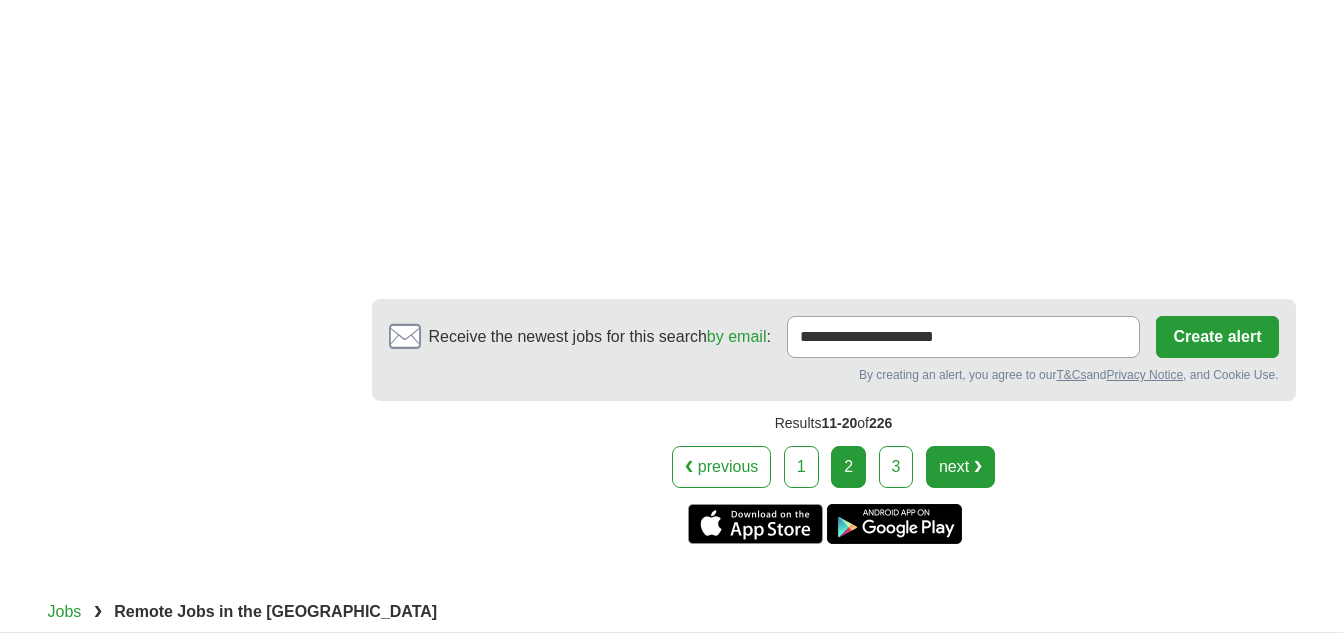 click on "next ❯" at bounding box center [960, 467] 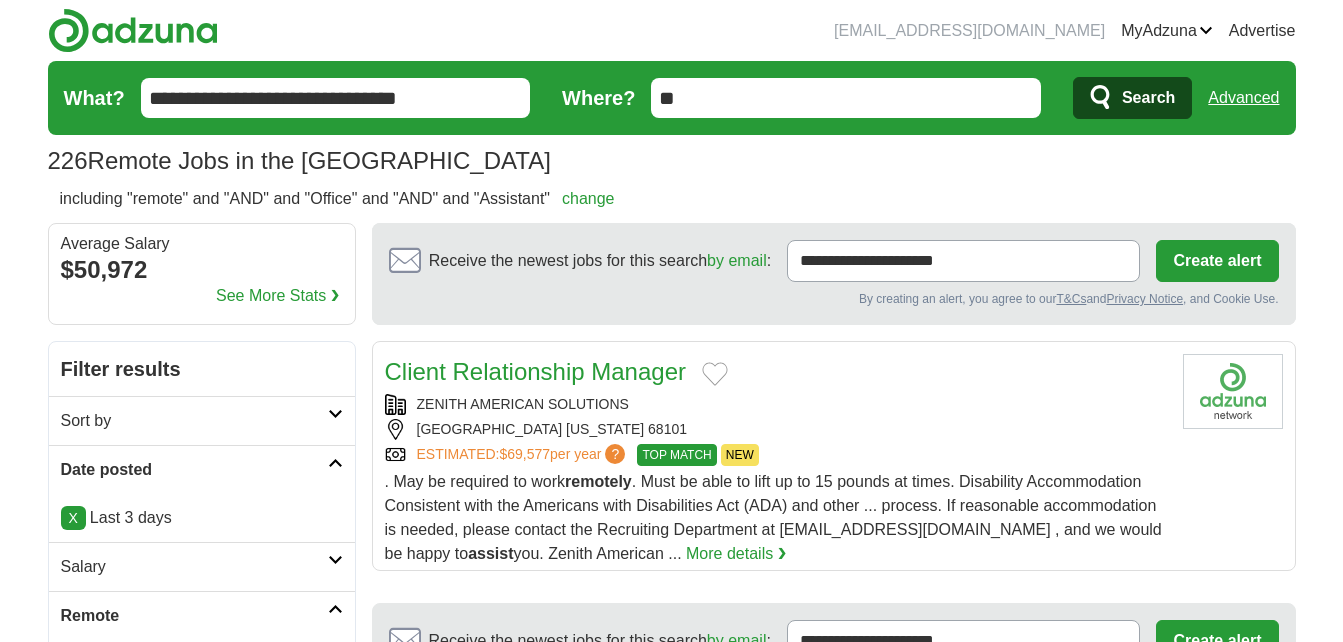 scroll, scrollTop: 0, scrollLeft: 0, axis: both 